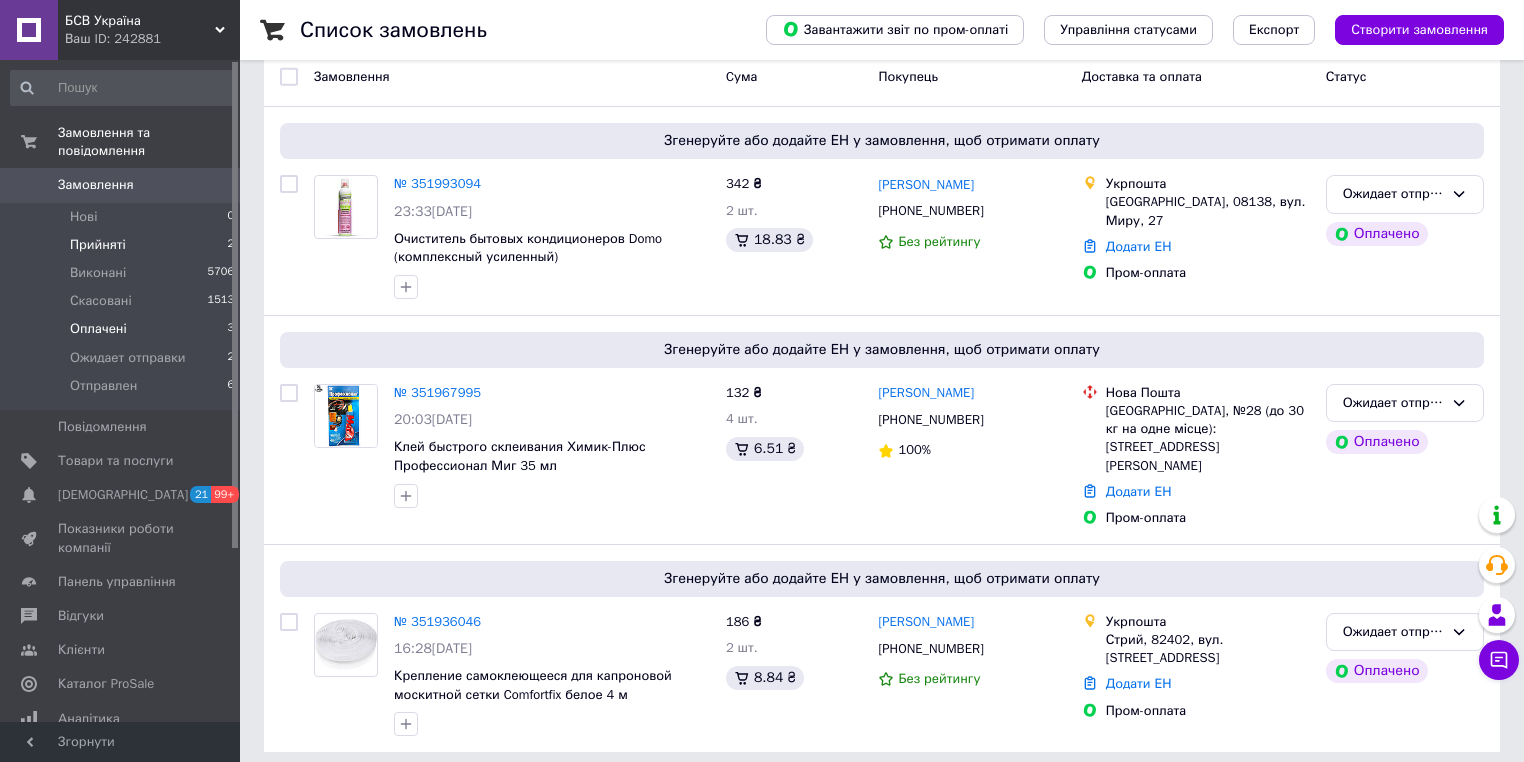 scroll, scrollTop: 180, scrollLeft: 0, axis: vertical 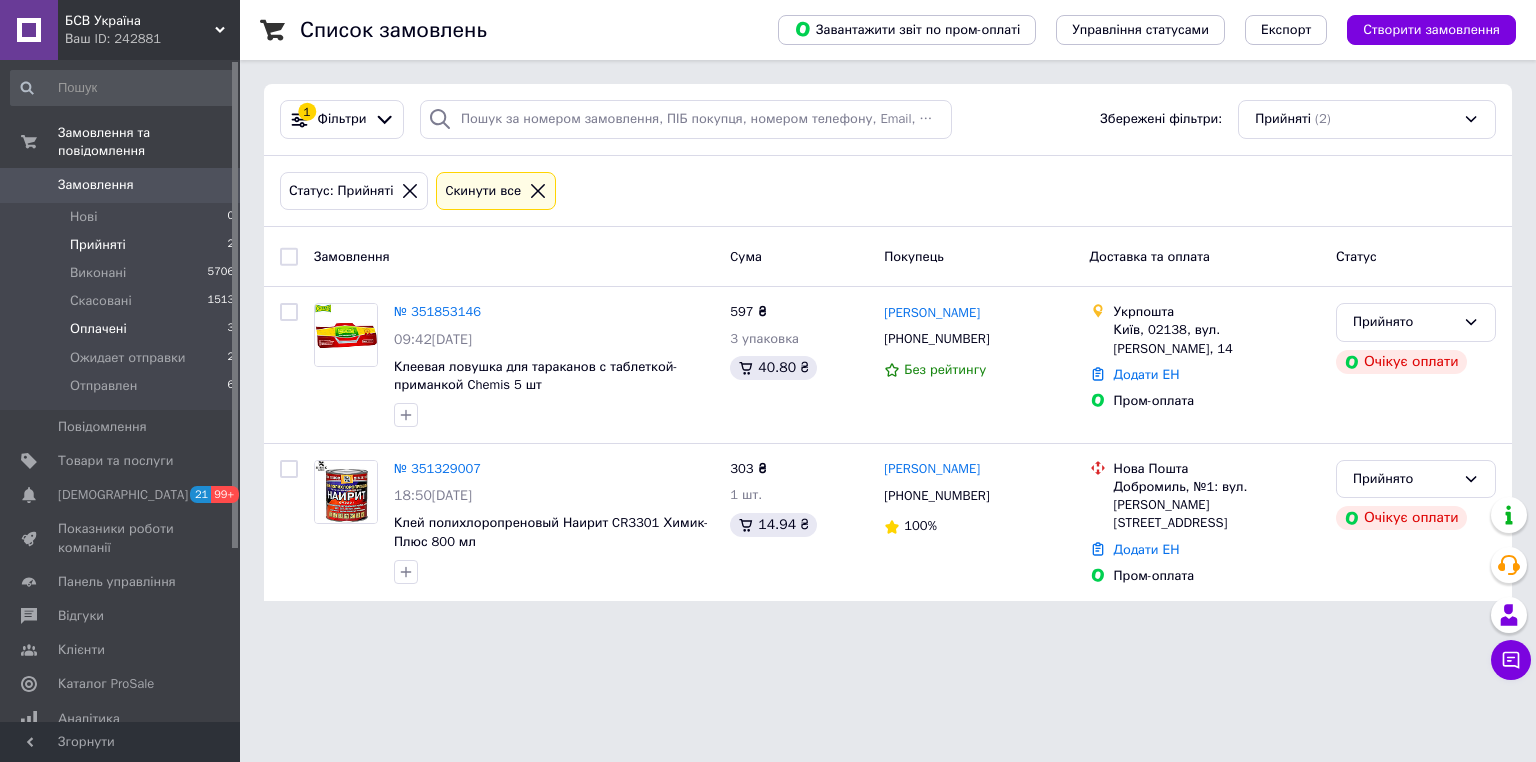 click on "Оплачені 3" at bounding box center (123, 329) 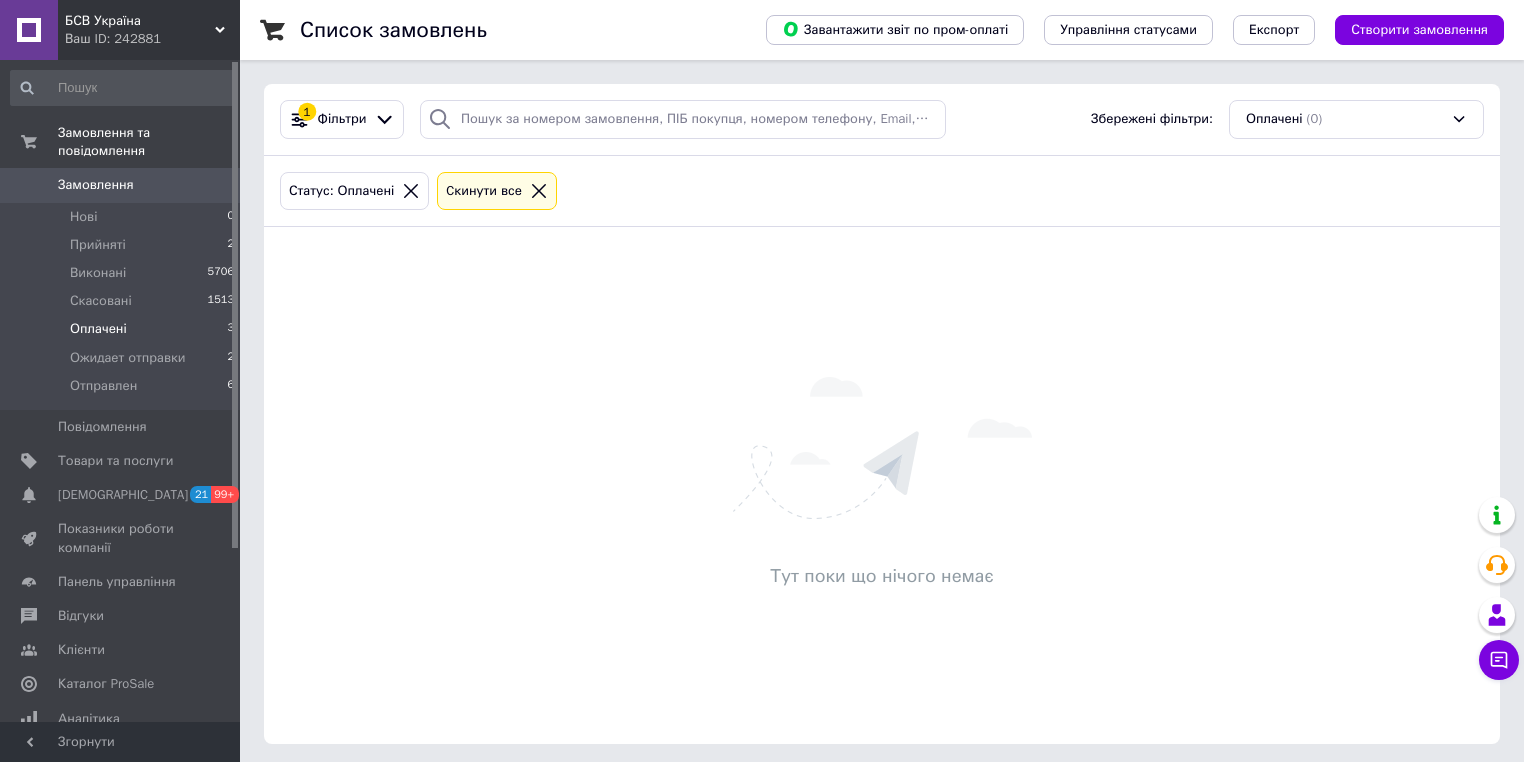 click on "Оплачені 3" at bounding box center (123, 329) 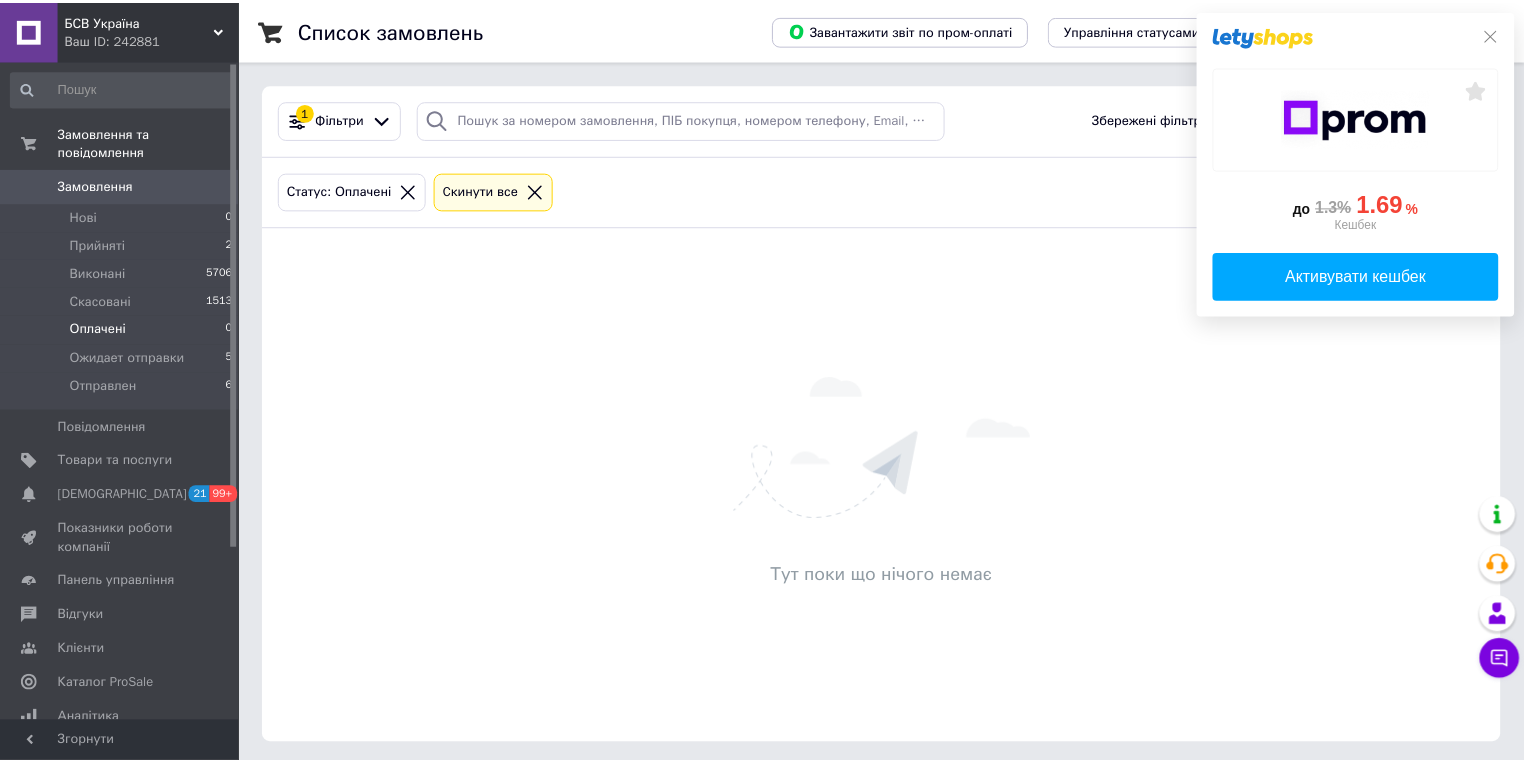 scroll, scrollTop: 0, scrollLeft: 0, axis: both 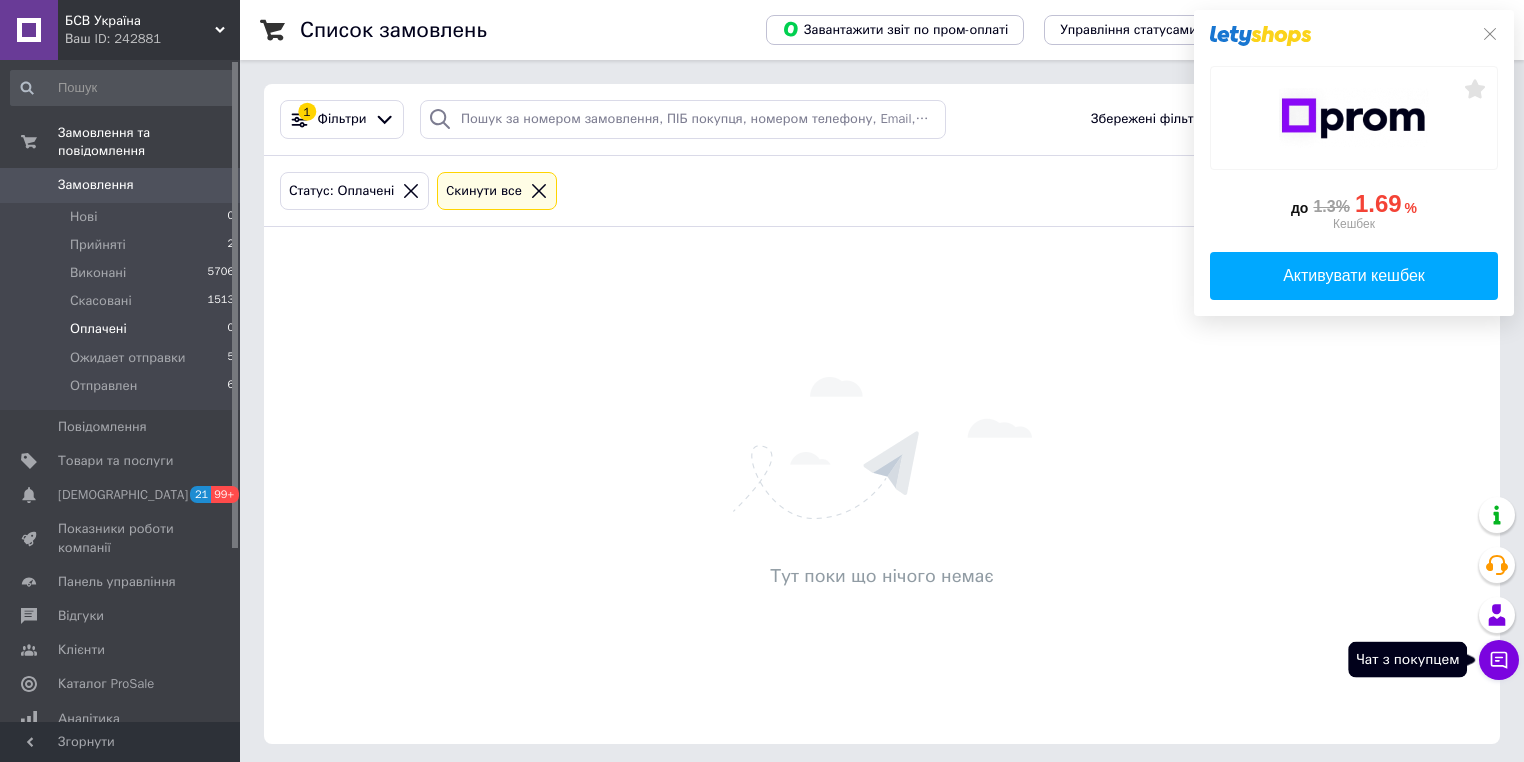 click 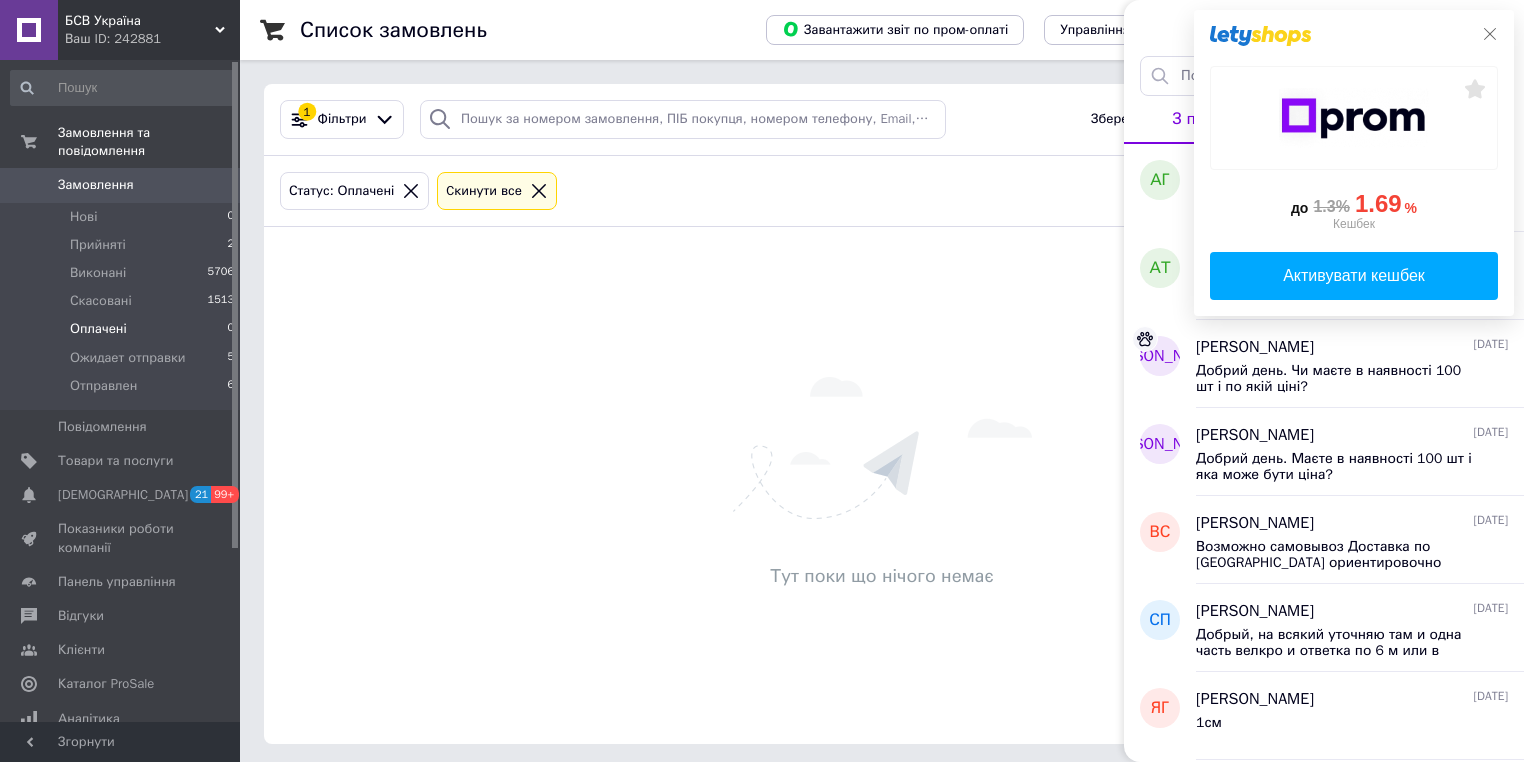 click 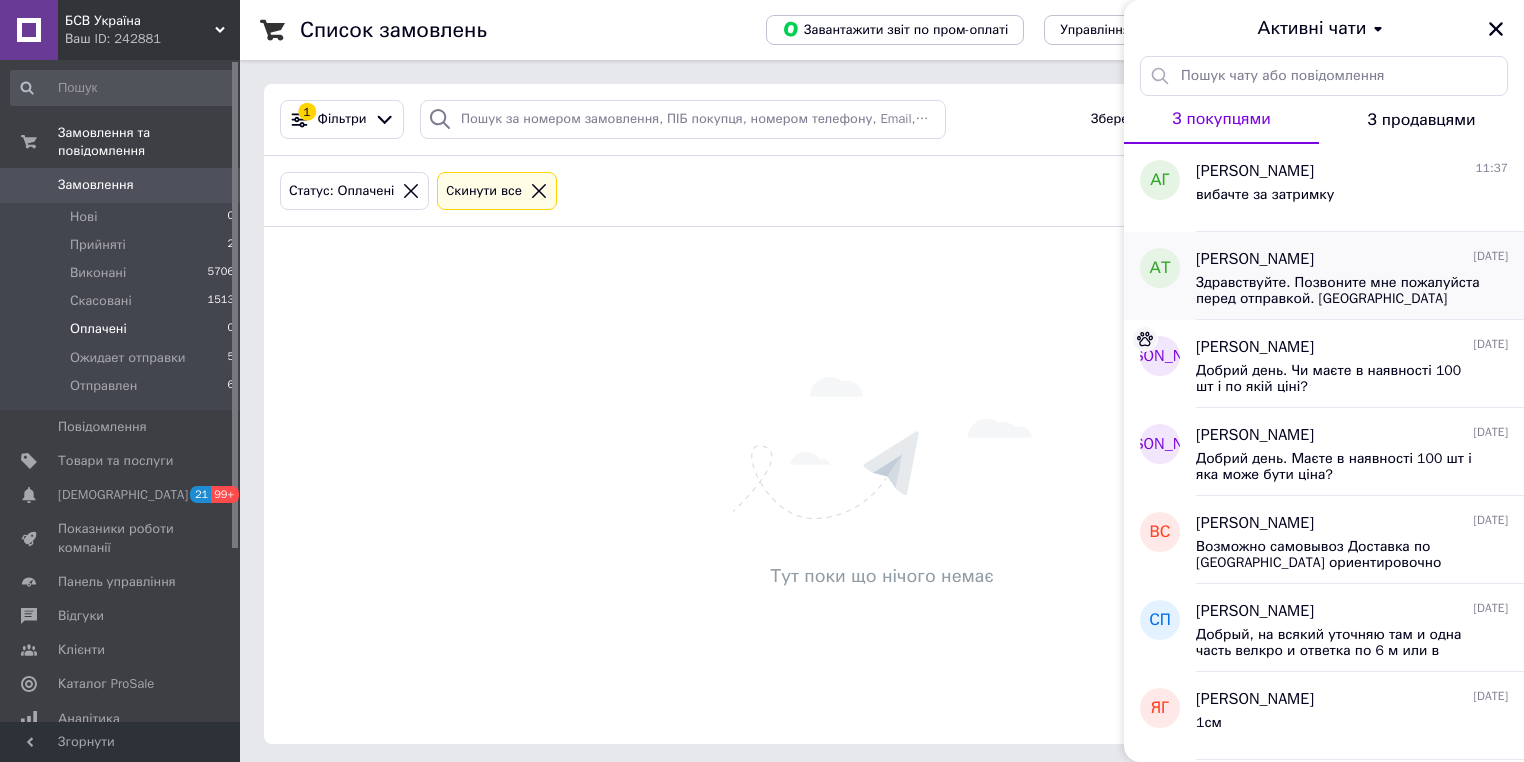 click on "Здравствуйте. Позвоните мне пожалуйста перед отправкой. Спасибо" at bounding box center (1338, 291) 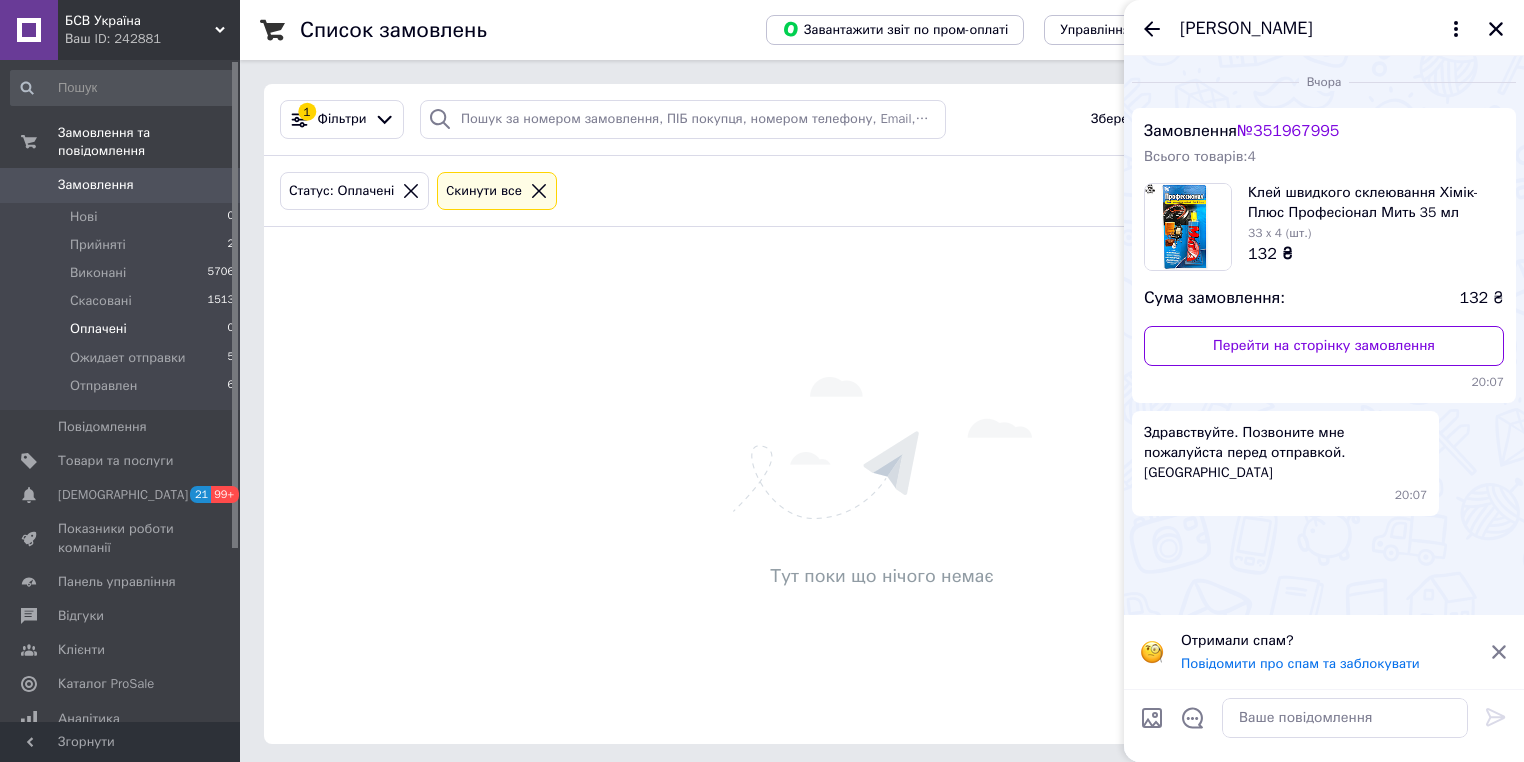 click on "№ 351967995" at bounding box center (1288, 131) 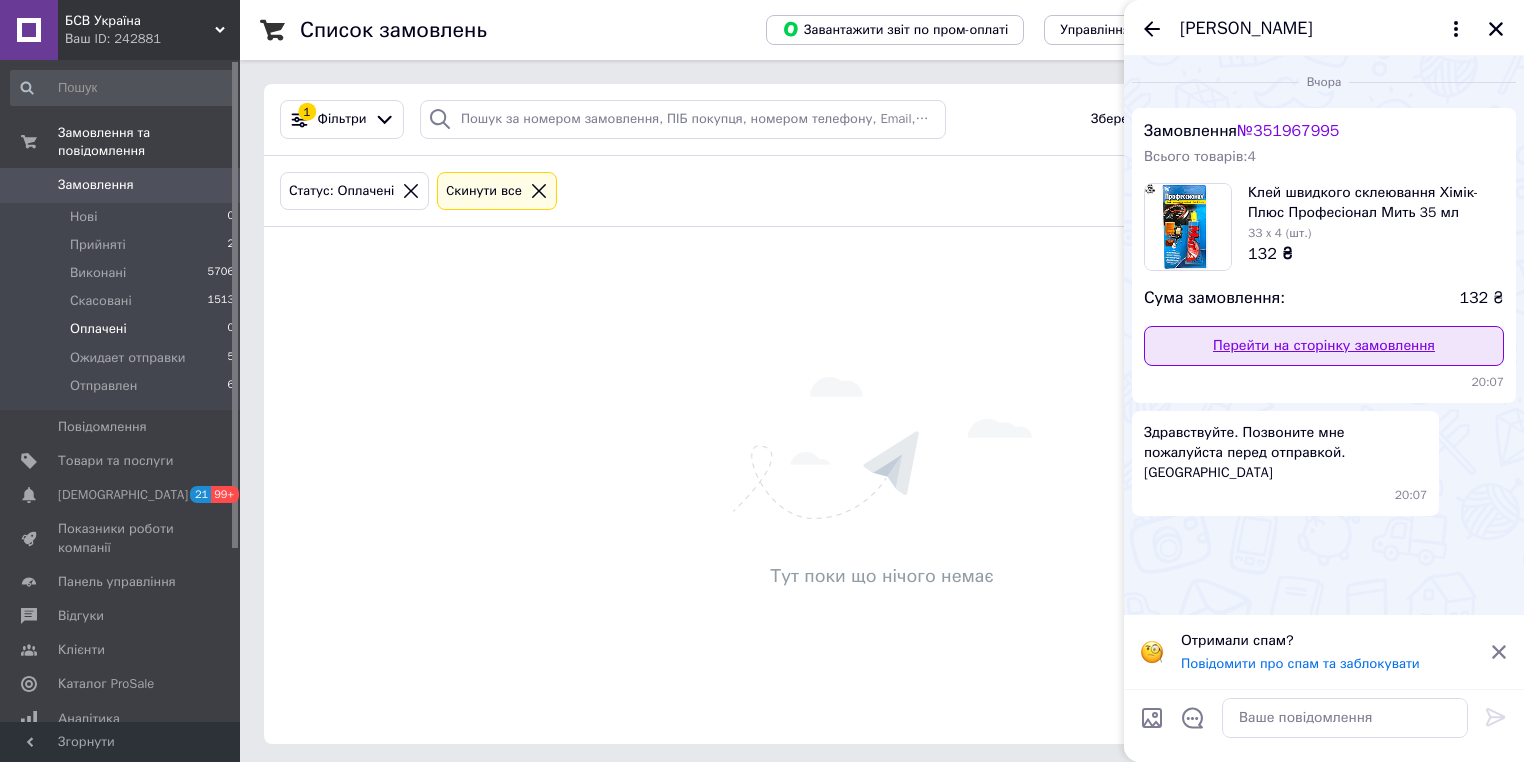 click on "Перейти на сторінку замовлення" at bounding box center [1324, 346] 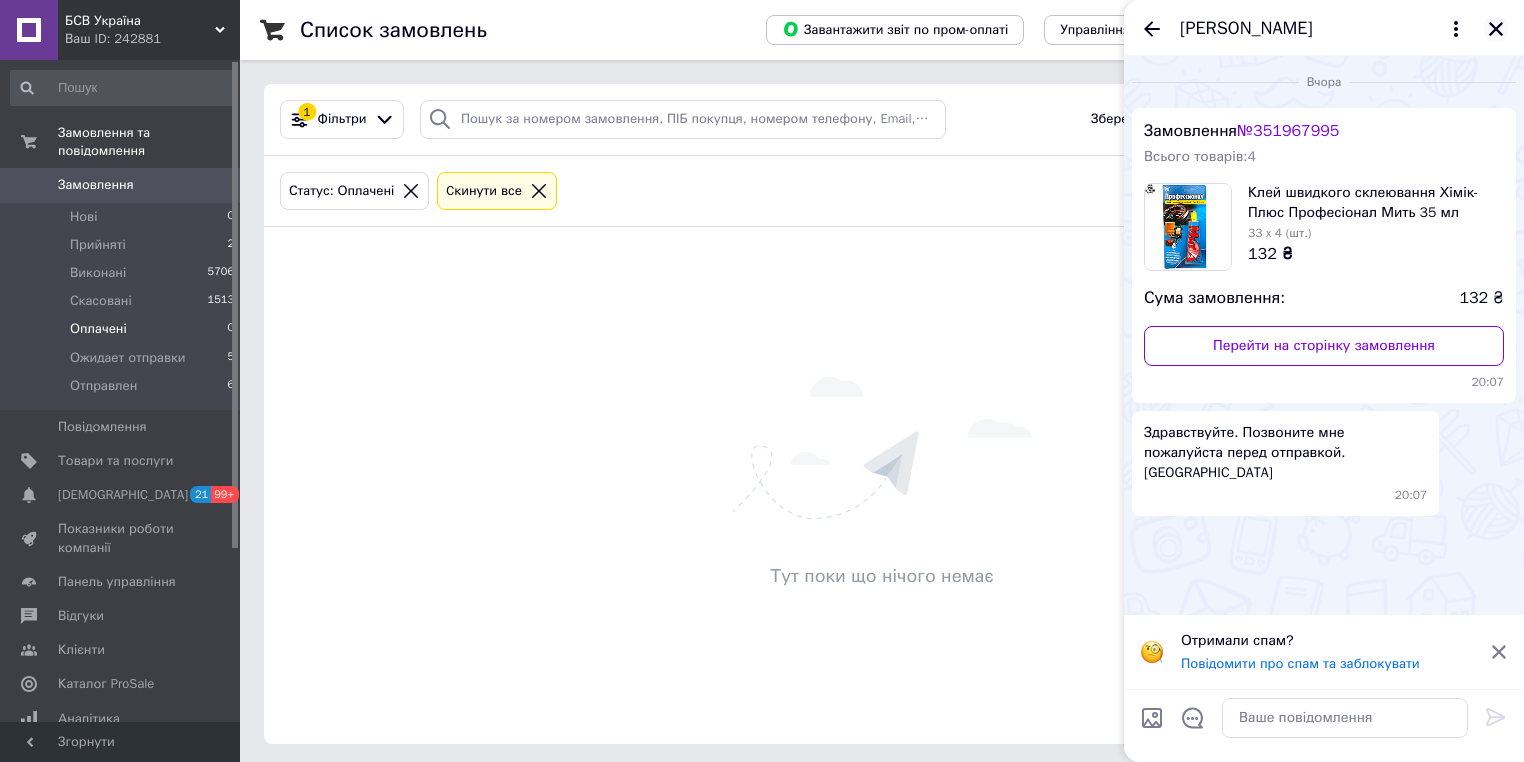 click 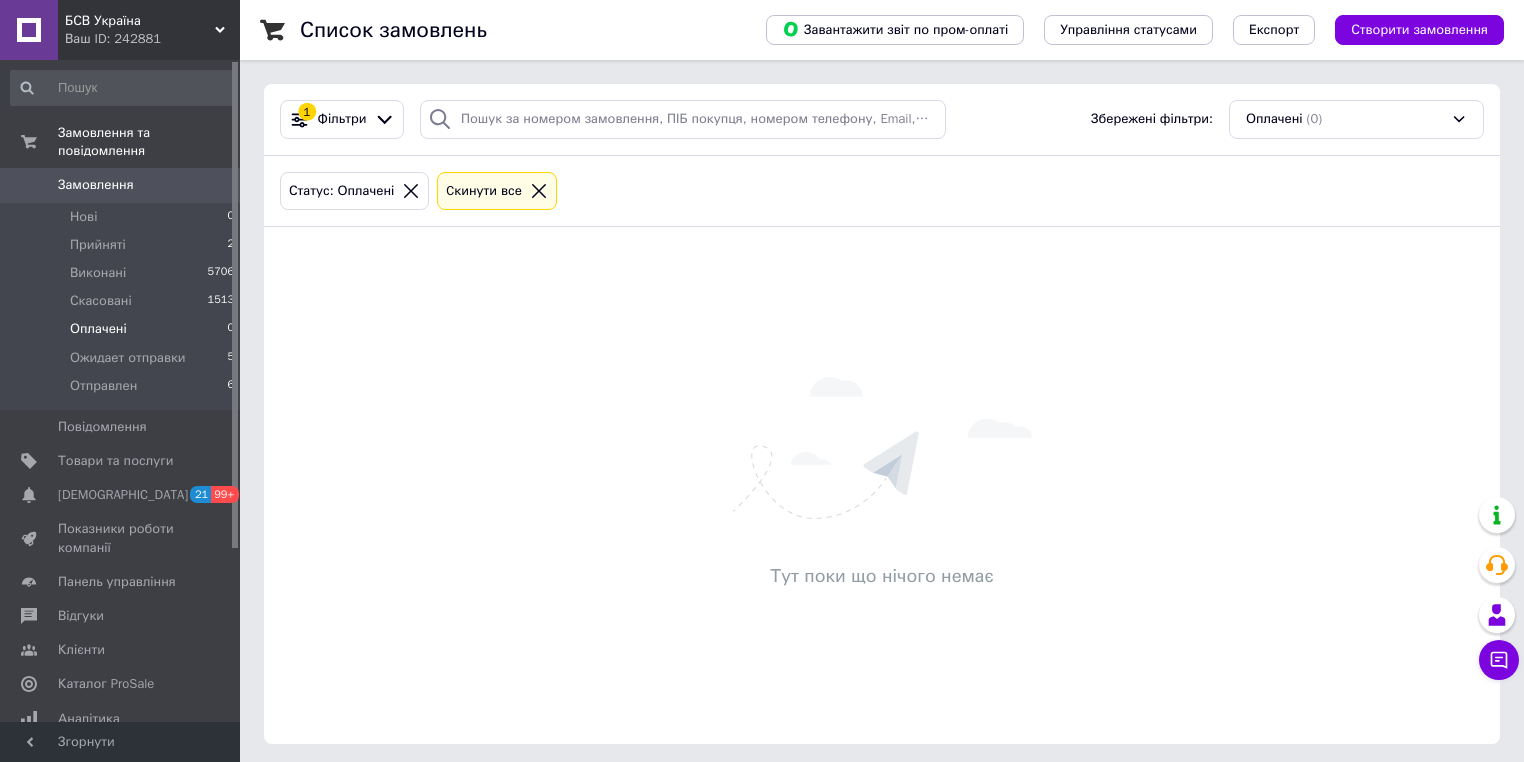 scroll, scrollTop: 4, scrollLeft: 0, axis: vertical 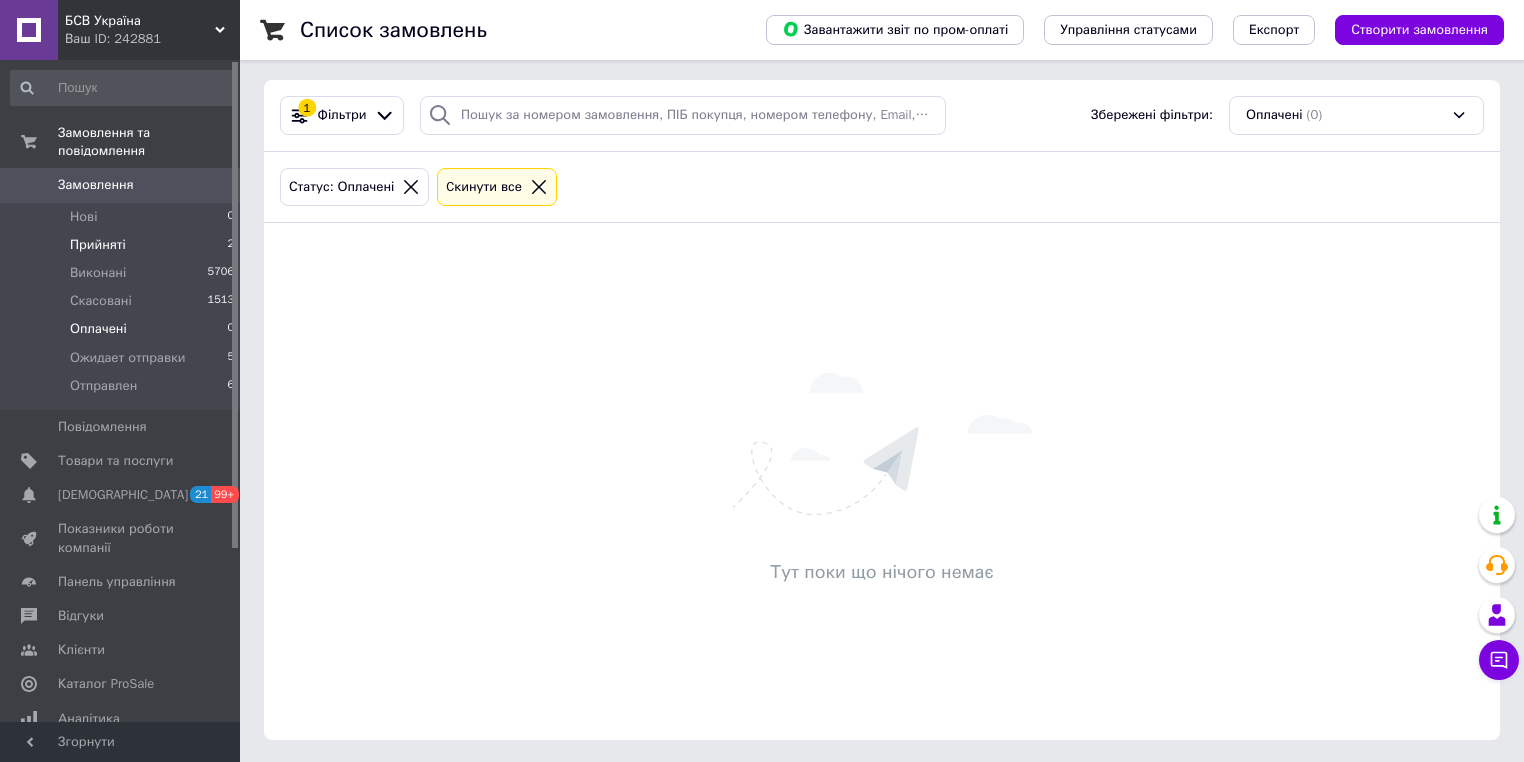 click on "Прийняті 2" at bounding box center (123, 245) 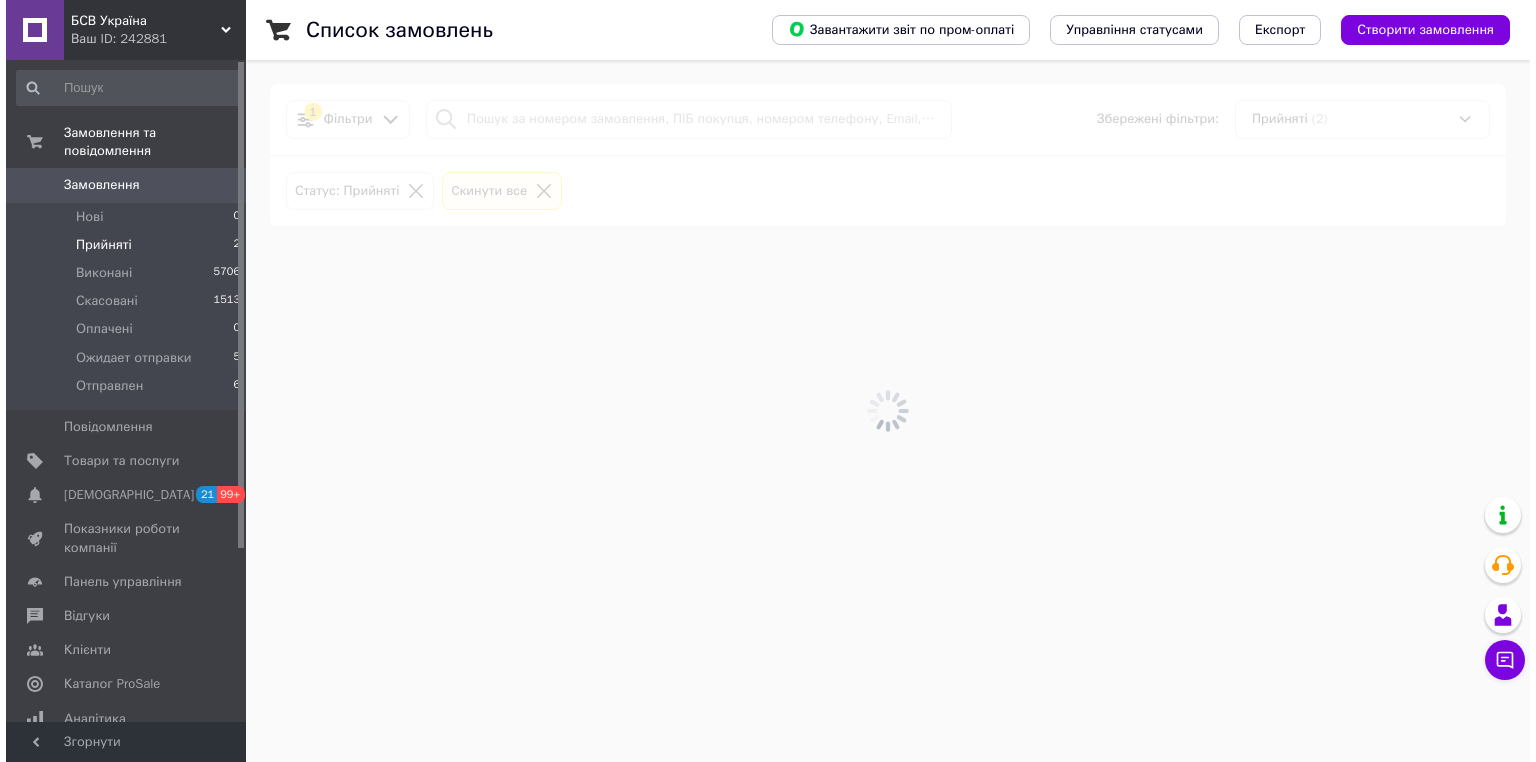 scroll, scrollTop: 0, scrollLeft: 0, axis: both 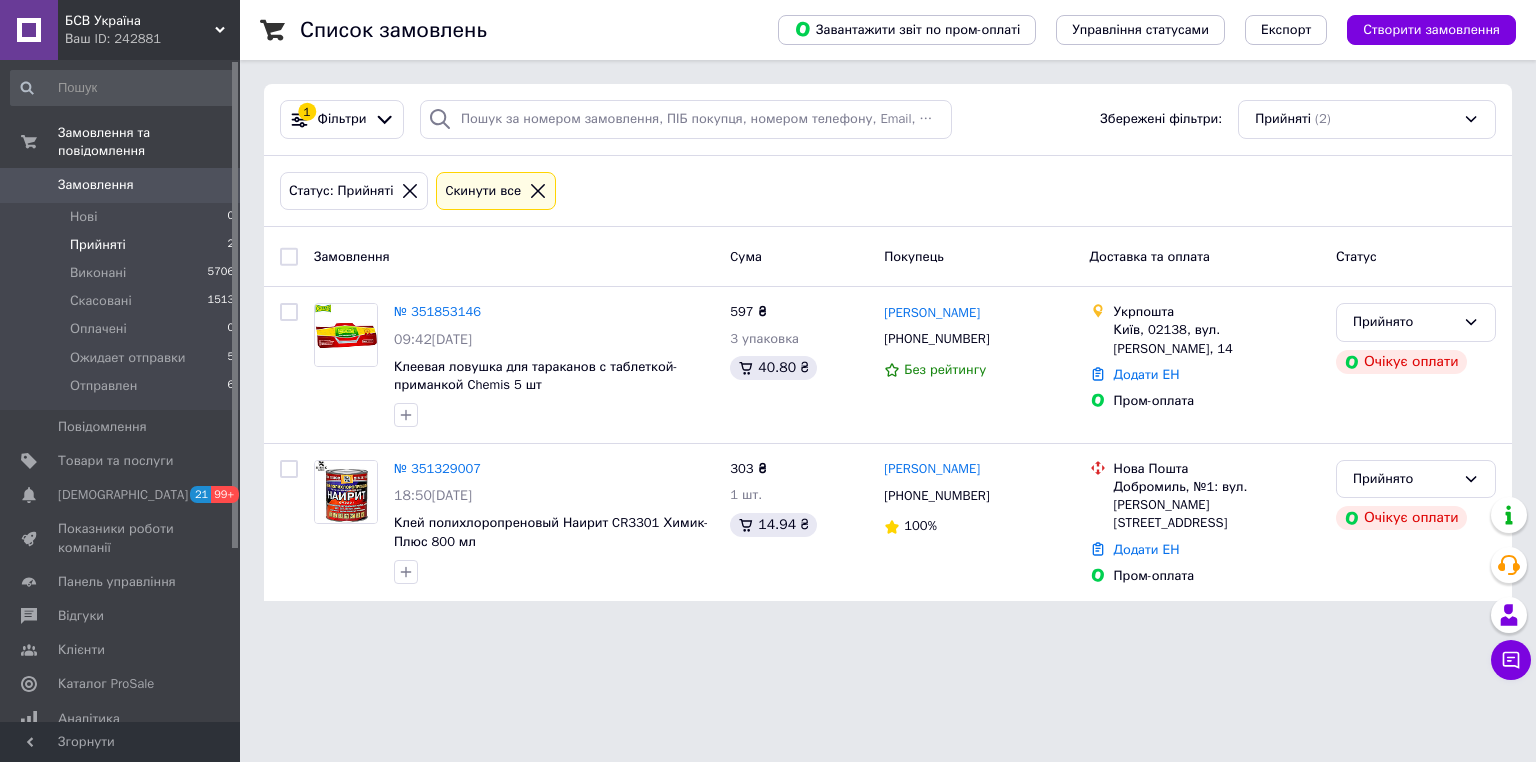 click on "Список замовлень   Завантажити звіт по пром-оплаті Управління статусами Експорт Створити замовлення 1 Фільтри Збережені фільтри: Прийняті (2) Статус: Прийняті Cкинути все Замовлення Cума Покупець Доставка та оплата Статус № 351853146 09:42, 09.07.2025 Клеевая ловушка для тараканов с таблеткой-приманкой Chemis 5 шт 597 ₴ 3 упаковка 40.80 ₴ Світлана Медвідь +380677821522 Без рейтингу Укрпошта Київ, 02138, вул. Данькевича Костянтина, 14 Додати ЕН Пром-оплата Прийнято Очікує оплати № 351329007 18:50, 05.07.2025 Клей полихлоропреновый Наирит CR3301 Химик-Плюс 800 мл 303 ₴ 1 шт. 14.94 ₴ Тарас Мартинишин 100%" at bounding box center [888, 312] 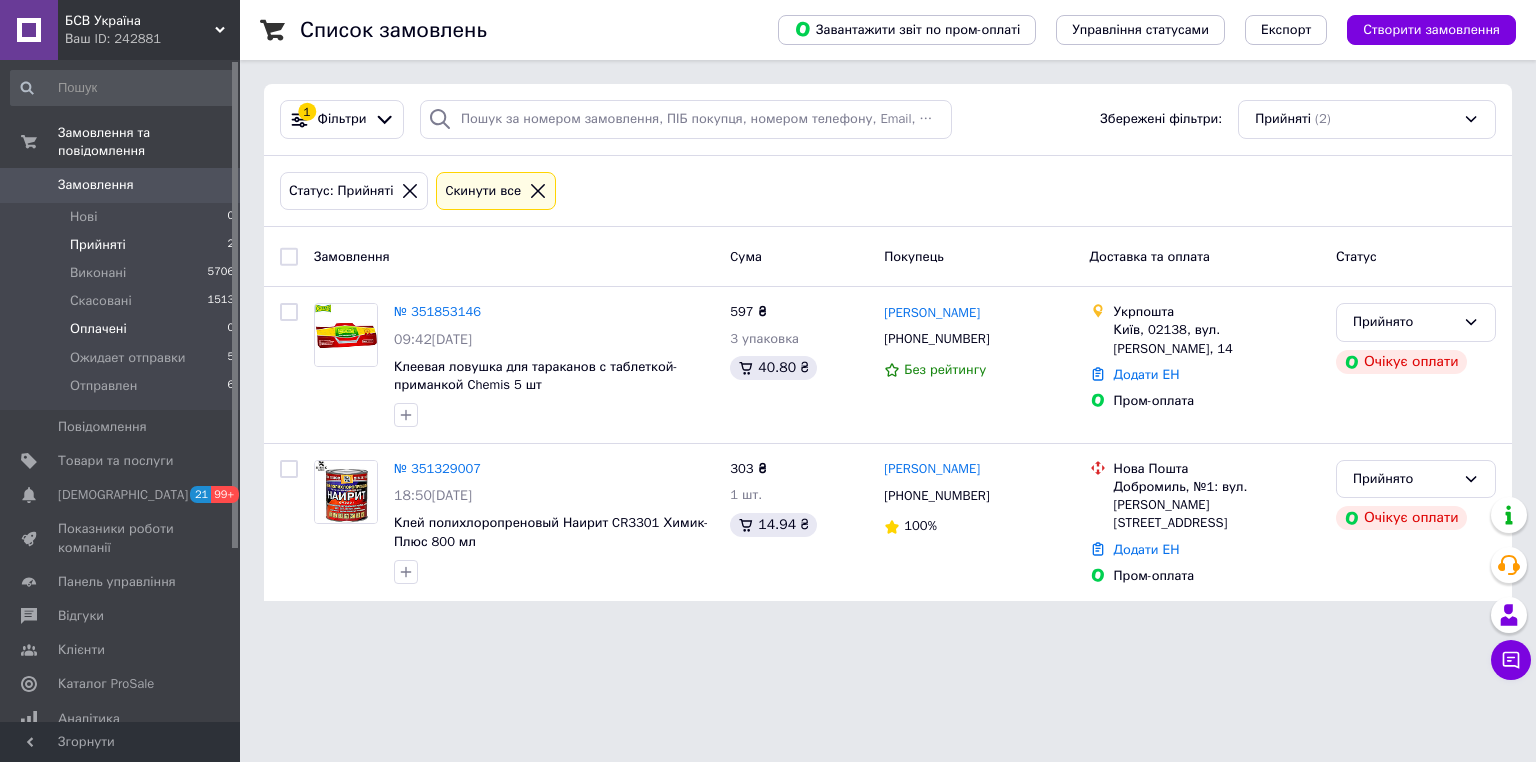 click on "Оплачені 0" at bounding box center [123, 329] 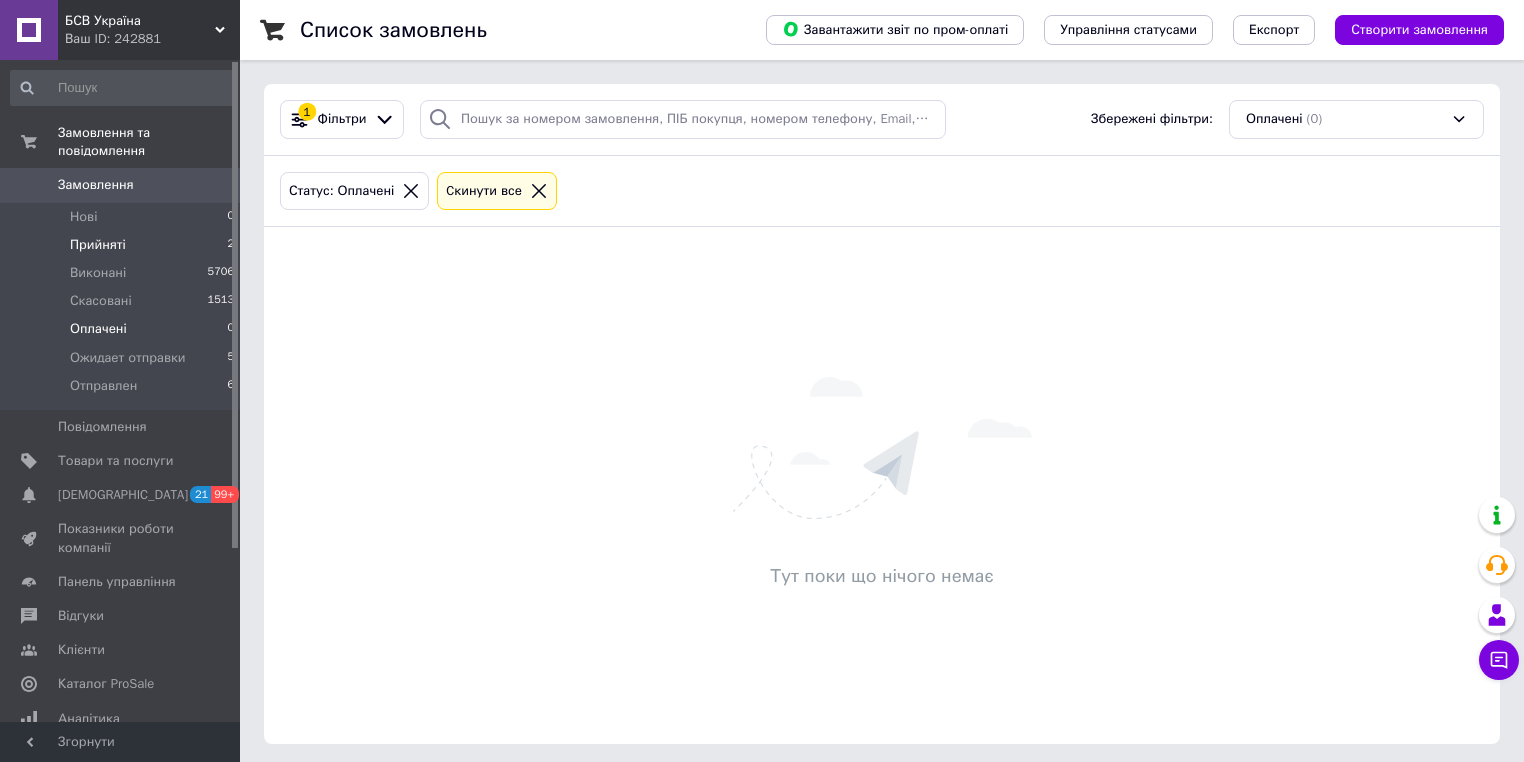 click on "Прийняті" at bounding box center (98, 245) 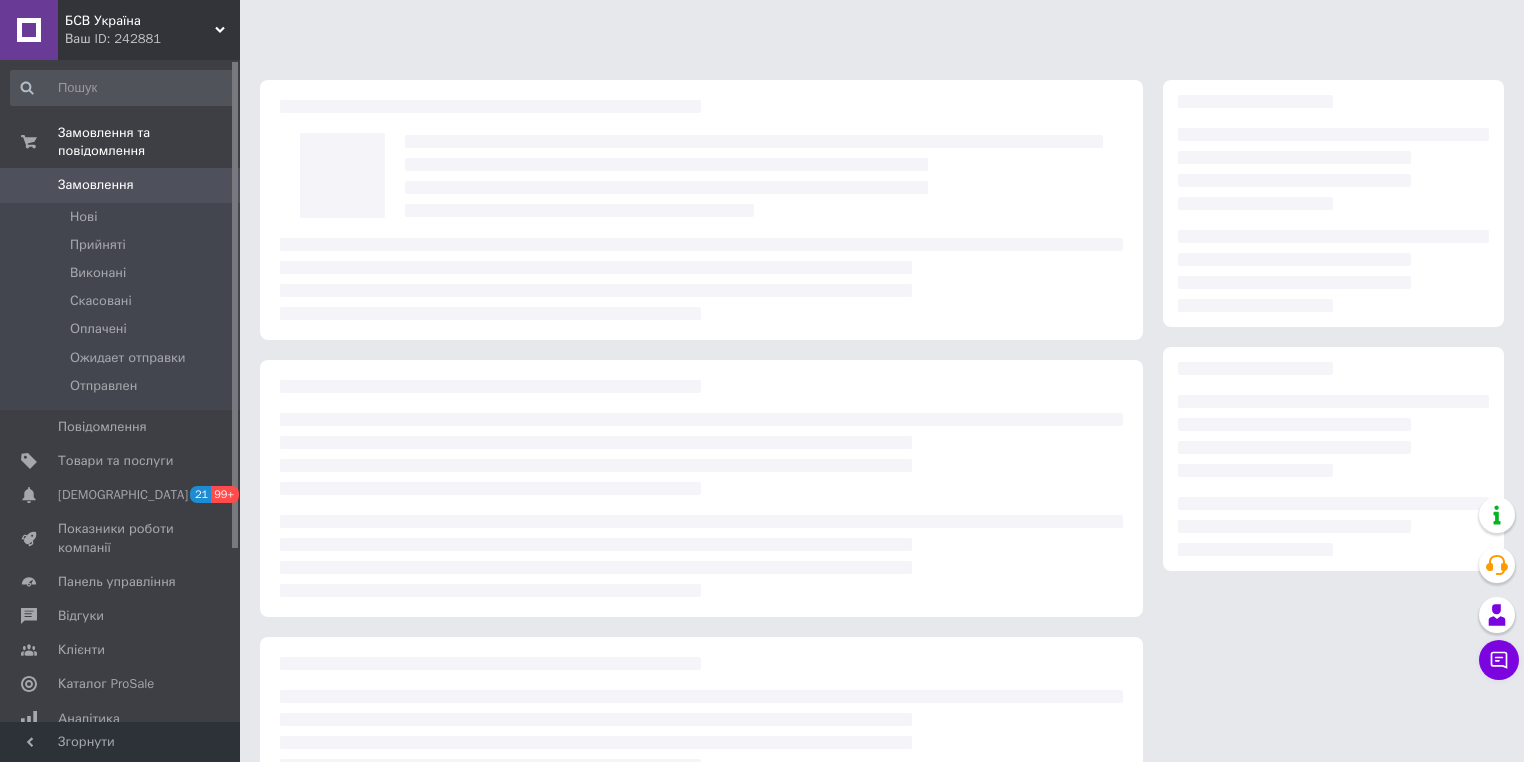 scroll, scrollTop: 0, scrollLeft: 0, axis: both 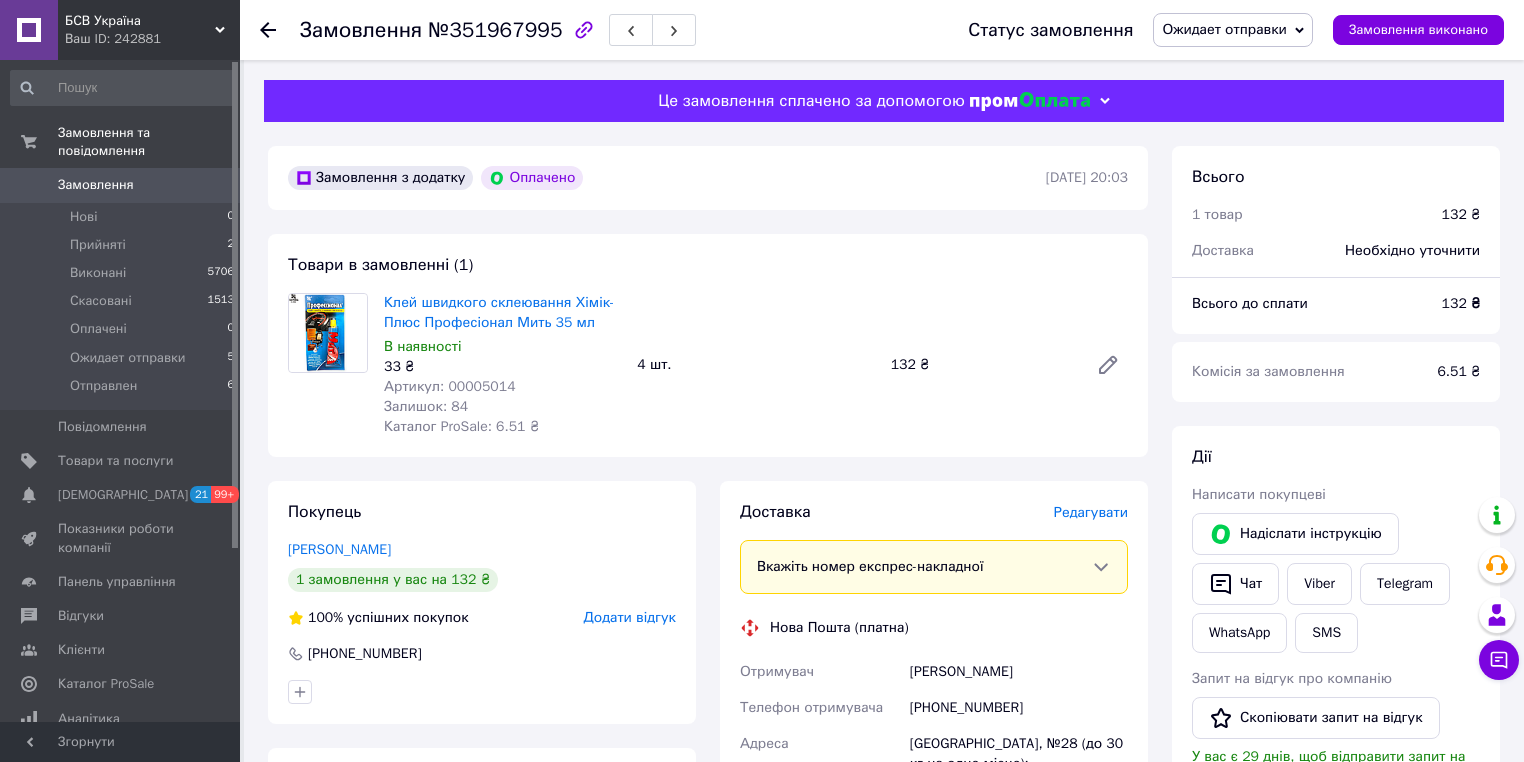 click on "Покупець [PERSON_NAME] 1 замовлення у вас на 132 ₴ 100%   успішних покупок Додати відгук [PHONE_NUMBER]" at bounding box center (482, 602) 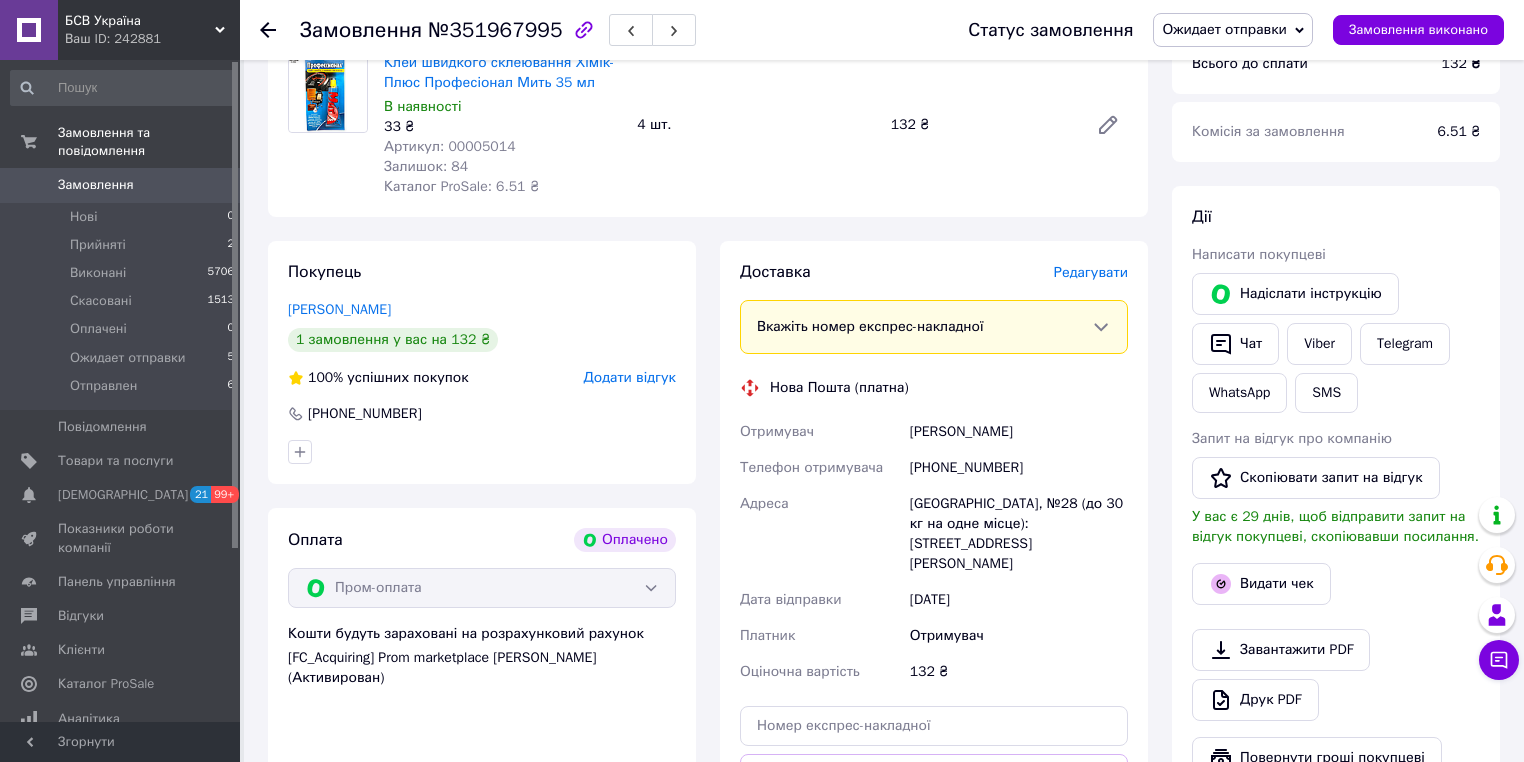 scroll, scrollTop: 80, scrollLeft: 0, axis: vertical 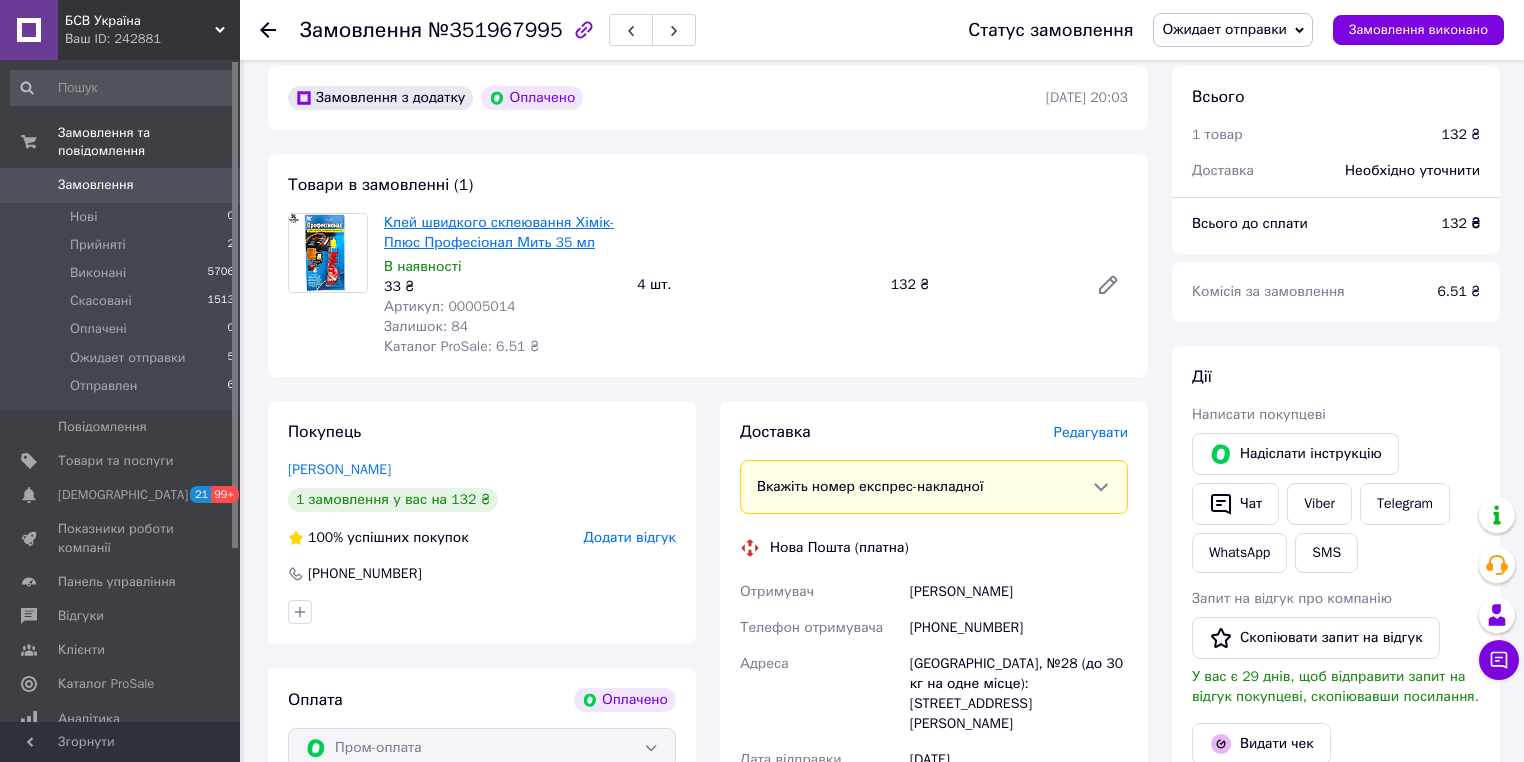 click on "Клей швидкого склеювання Хімік-Плюс Професіонал Мить 35 мл" at bounding box center [499, 232] 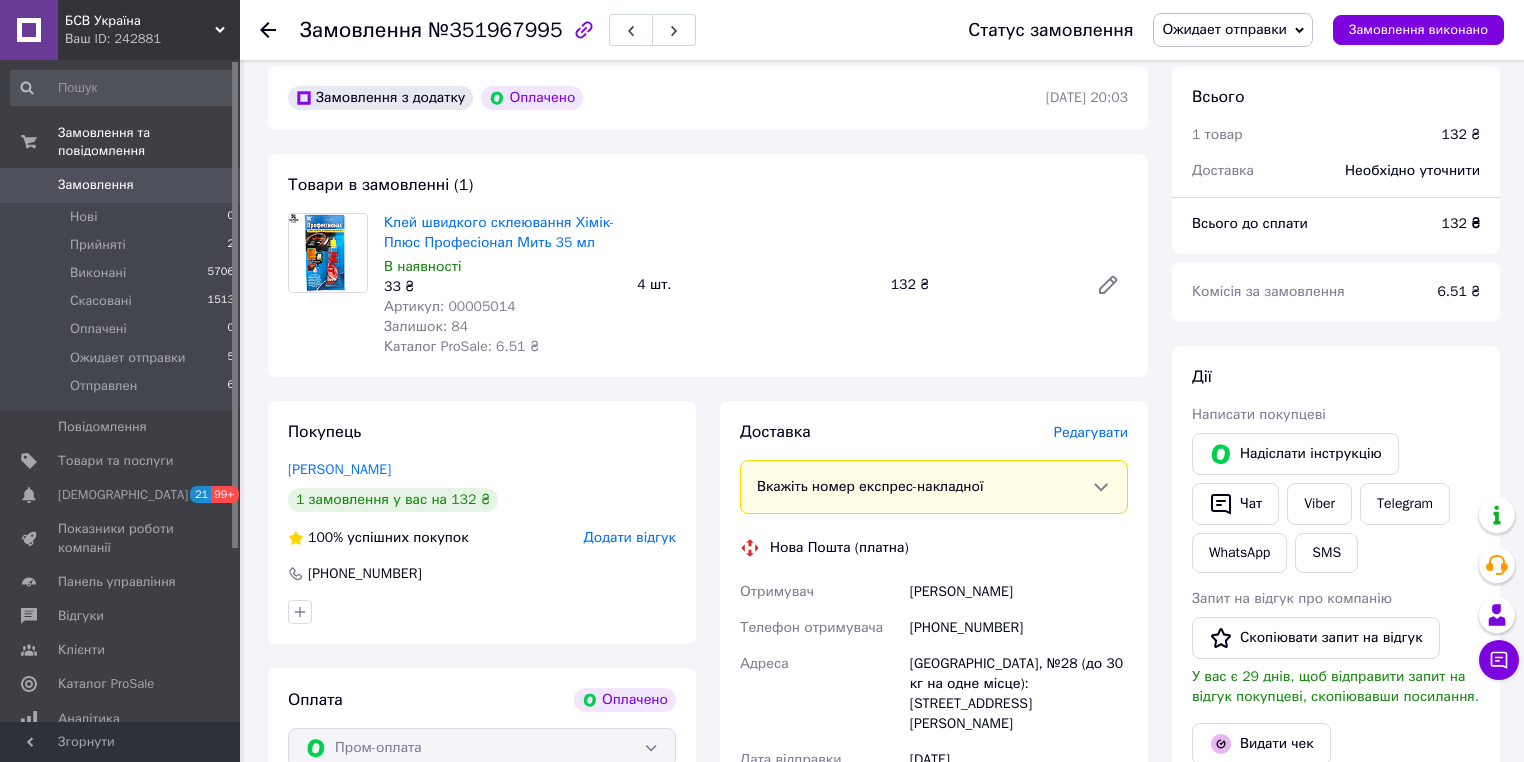 scroll, scrollTop: 160, scrollLeft: 0, axis: vertical 